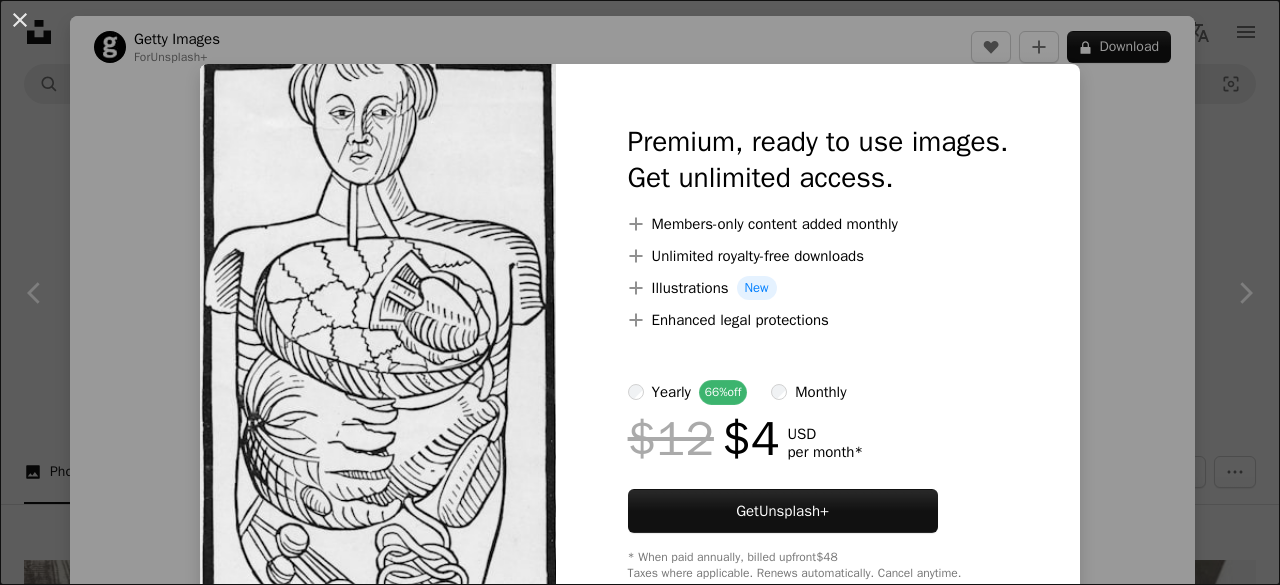 scroll, scrollTop: 1536, scrollLeft: 0, axis: vertical 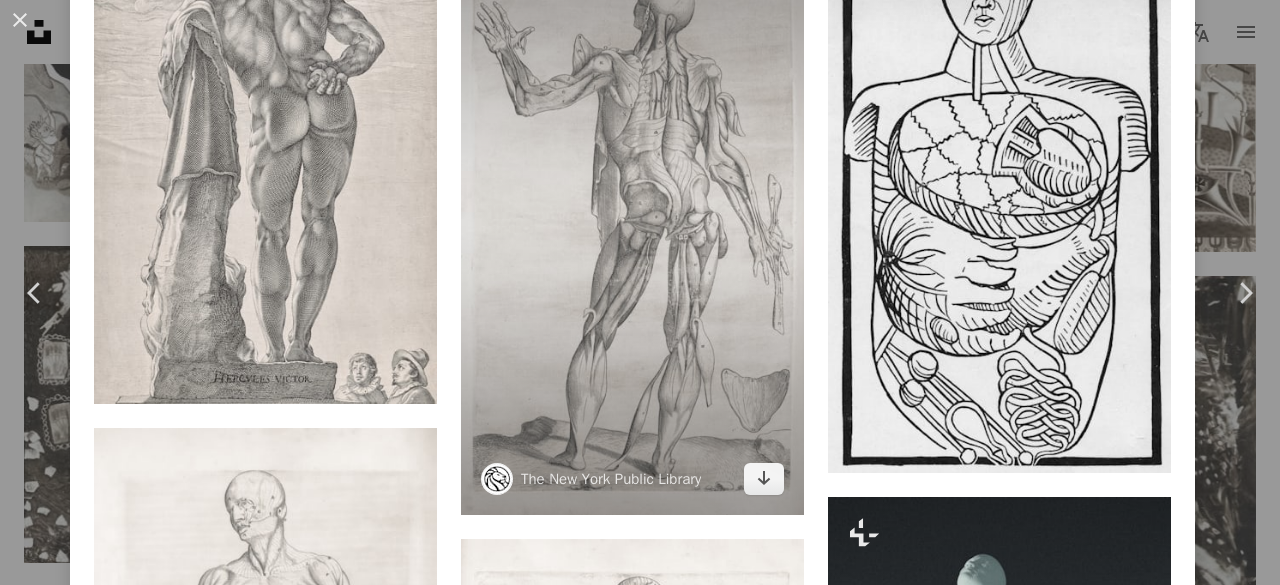 click at bounding box center (632, 219) 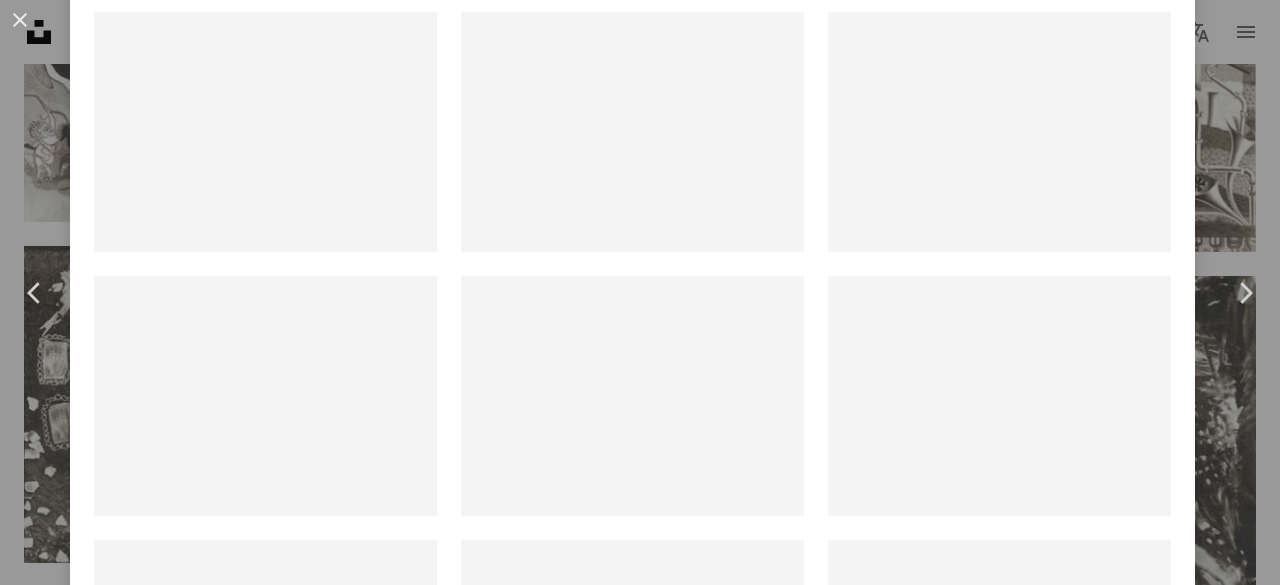 scroll, scrollTop: 0, scrollLeft: 0, axis: both 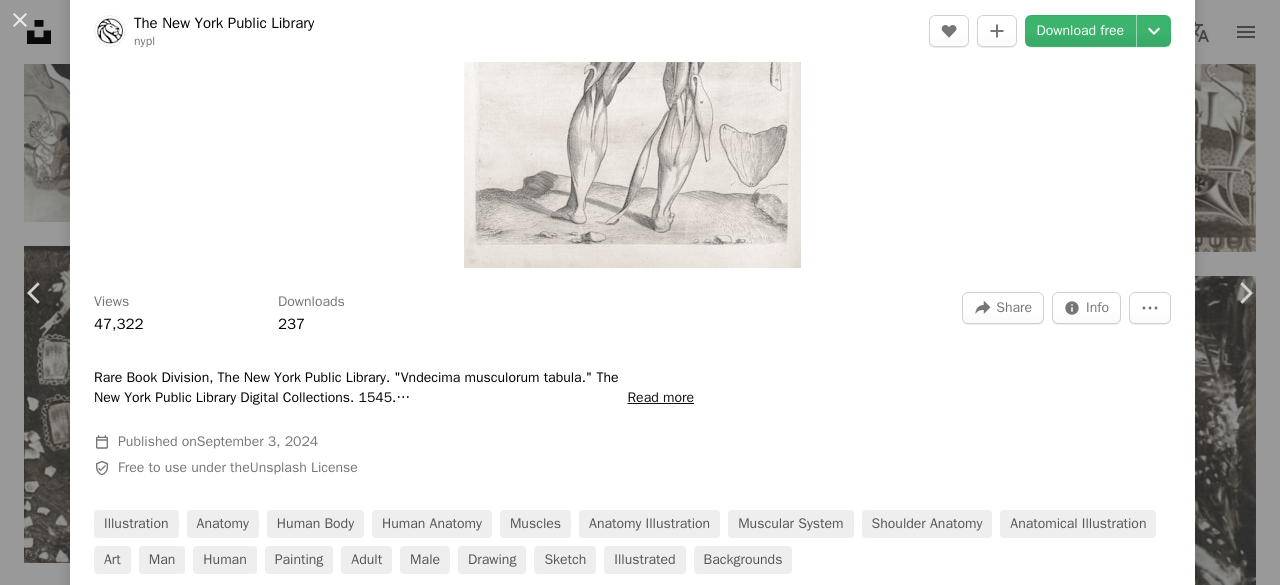 click on "Read more" at bounding box center [660, 398] 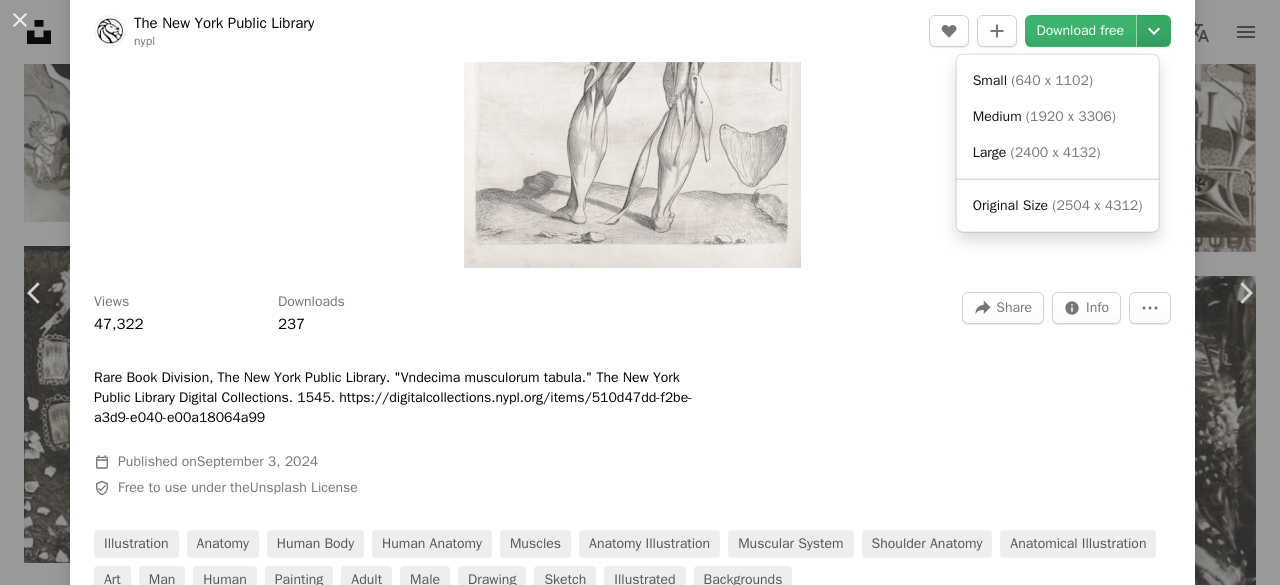 click on "Chevron down" 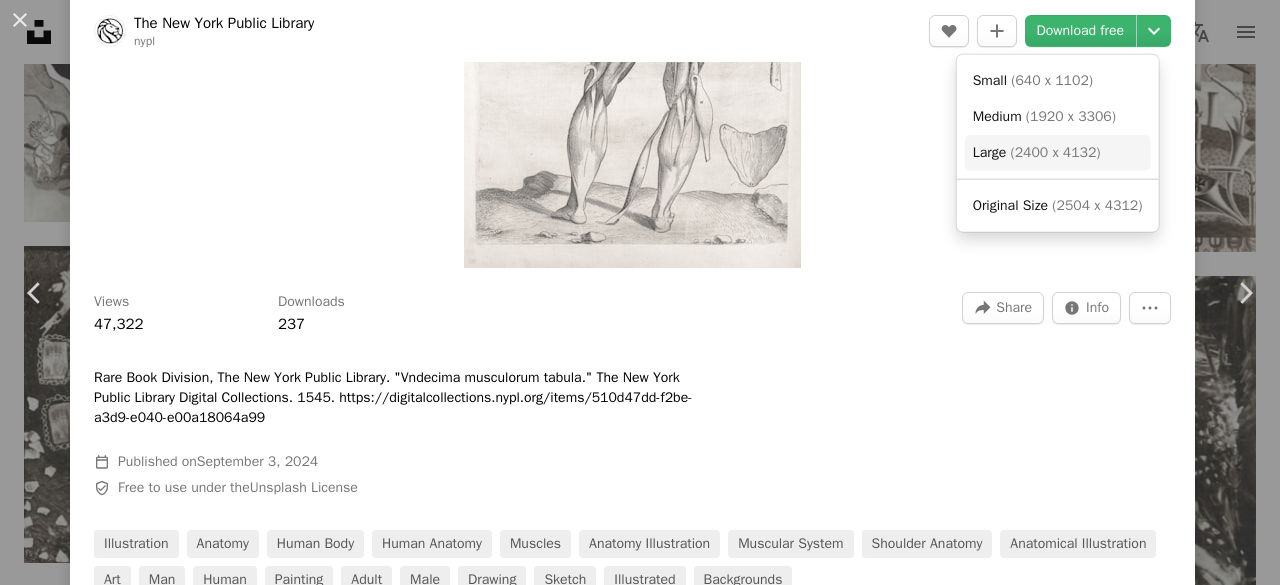 click on "( 2400 x 4132 )" at bounding box center [1055, 152] 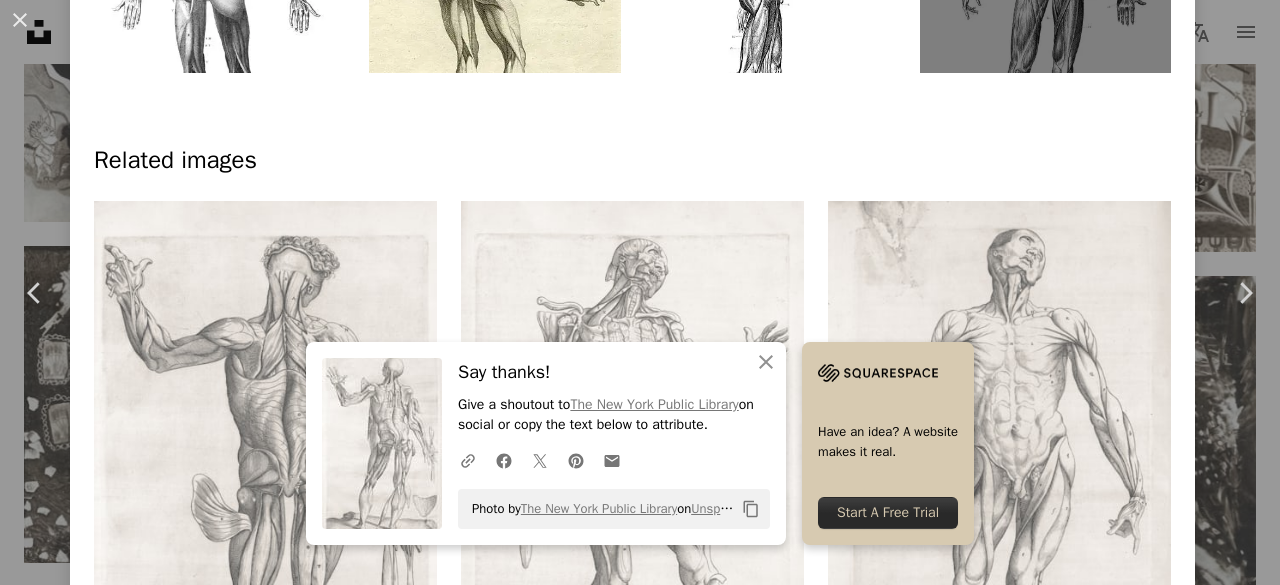 scroll, scrollTop: 1280, scrollLeft: 0, axis: vertical 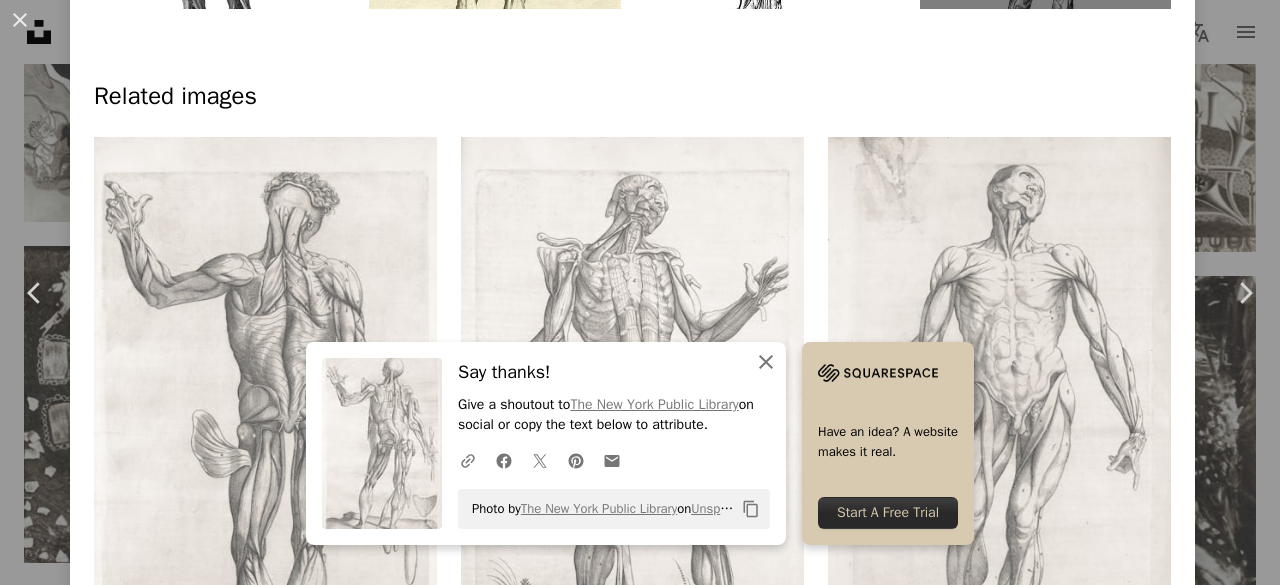 click on "An X shape" 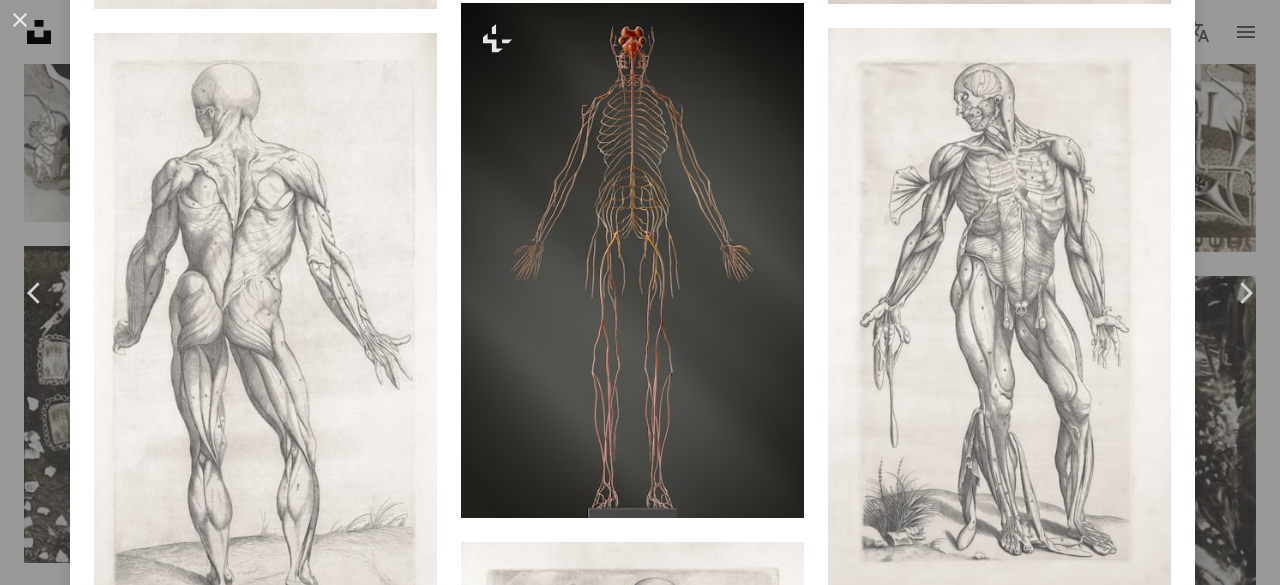 scroll, scrollTop: 2040, scrollLeft: 0, axis: vertical 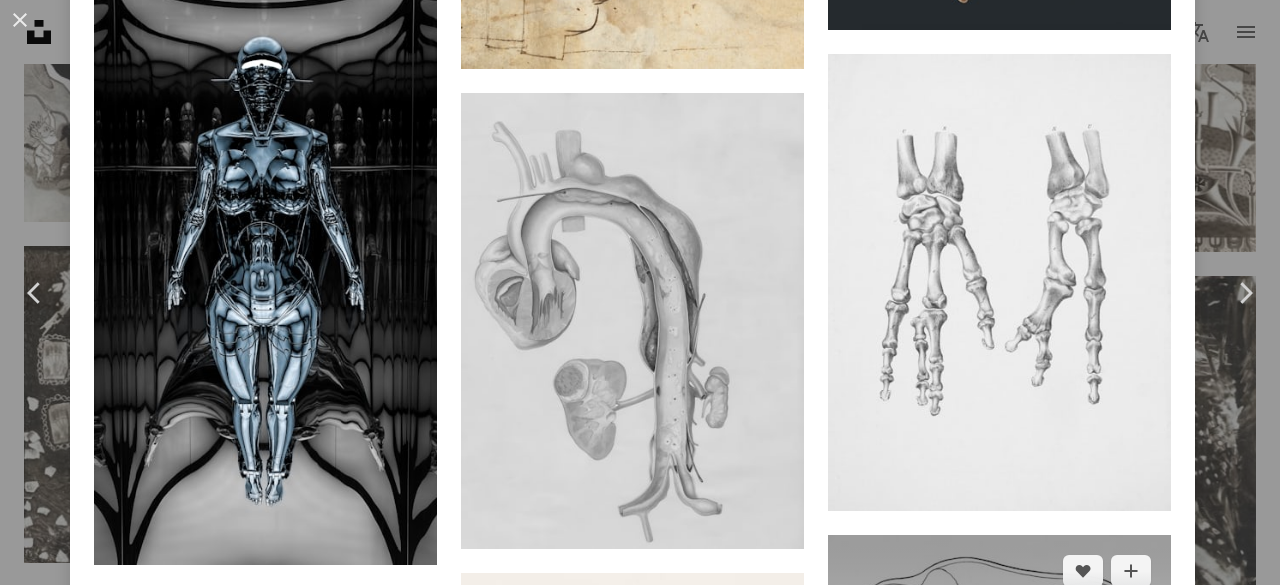 click at bounding box center [999, 777] 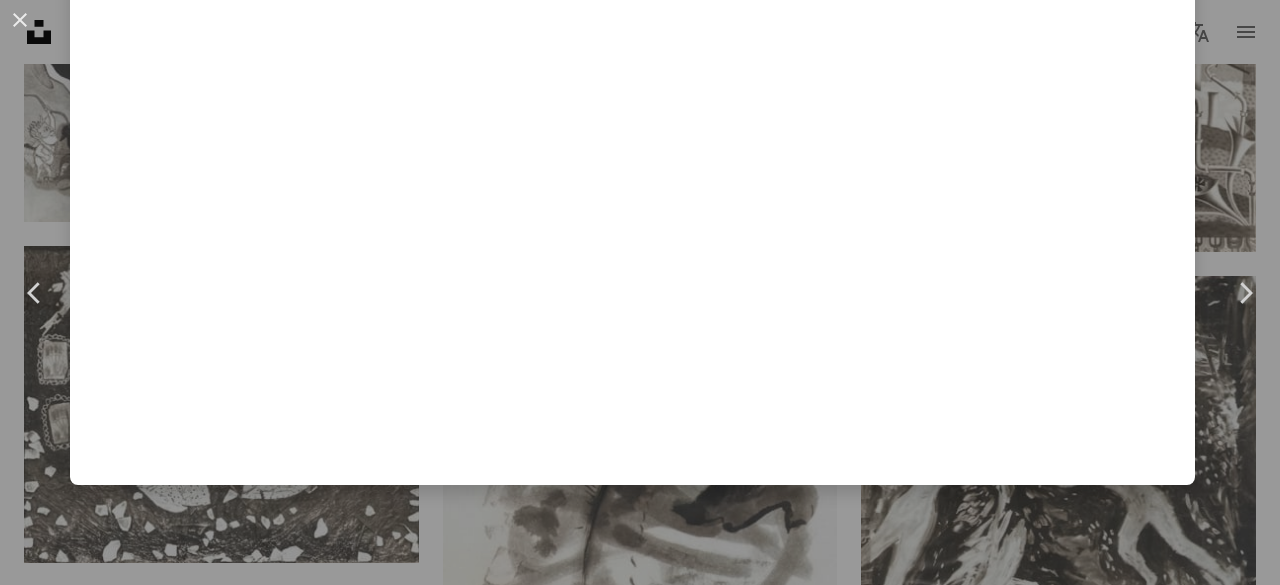scroll, scrollTop: 0, scrollLeft: 0, axis: both 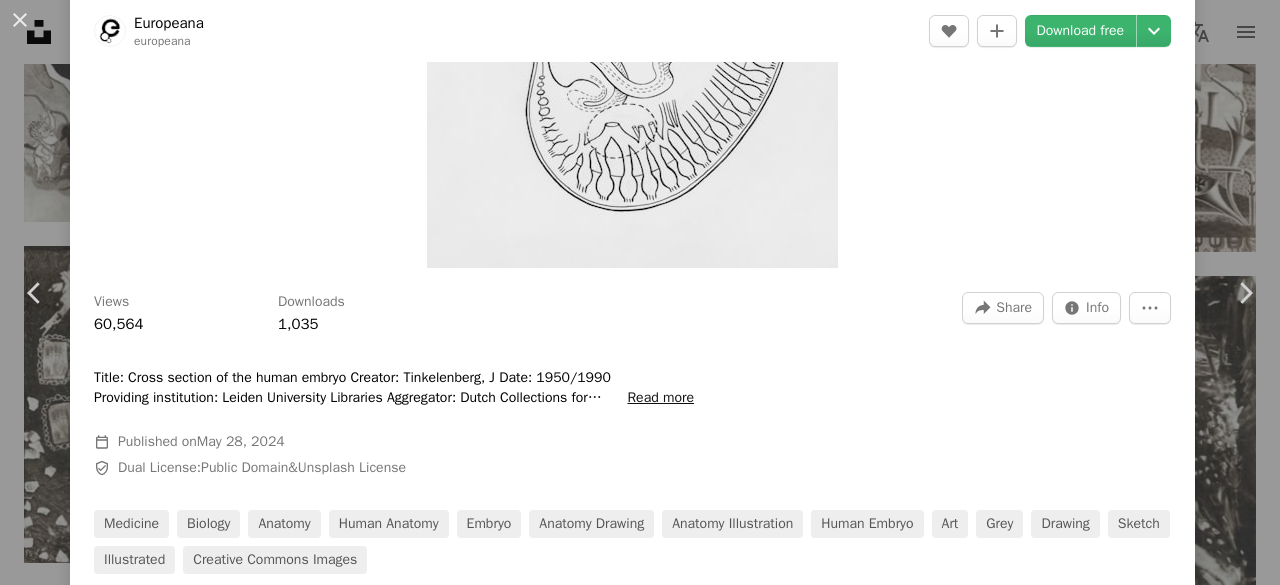 click on "Read more" at bounding box center [660, 398] 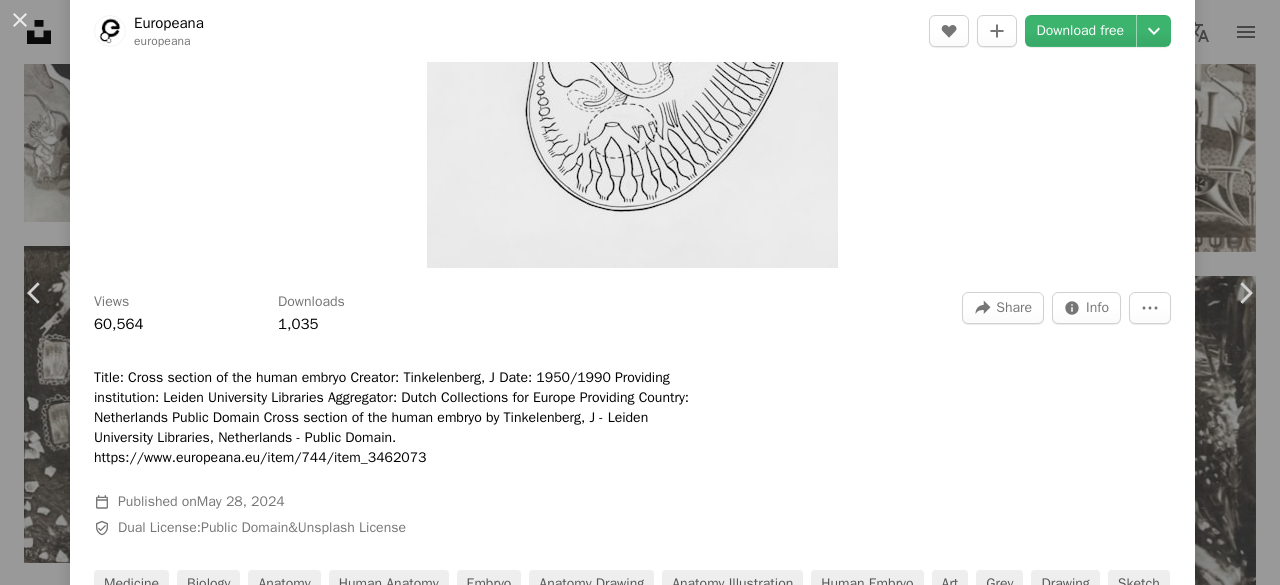 click on "Title: Cross section of the human embryo Creator: Tinkelenberg, J Date: 1950/1990 Providing institution: Leiden University Libraries Aggregator: Dutch Collections for Europe Providing Country: Netherlands Public Domain Cross section of the human embryo by Tinkelenberg, J - Leiden University Libraries, Netherlands - Public Domain. https://www.europeana.eu/item/744/item_3462073" at bounding box center (394, 418) 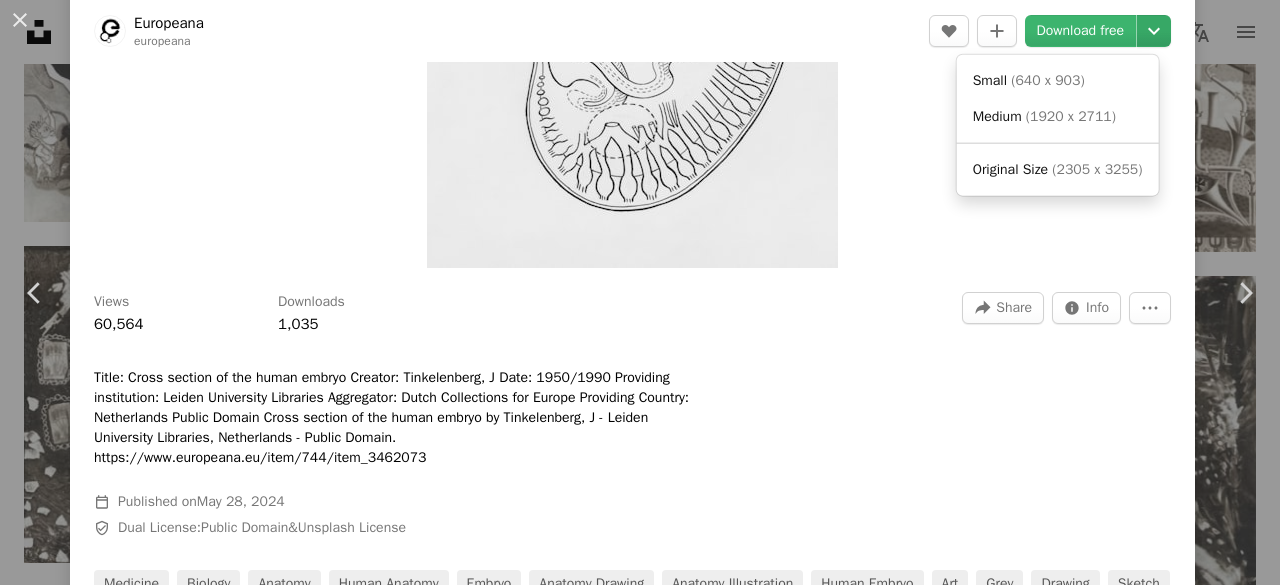click on "Chevron down" 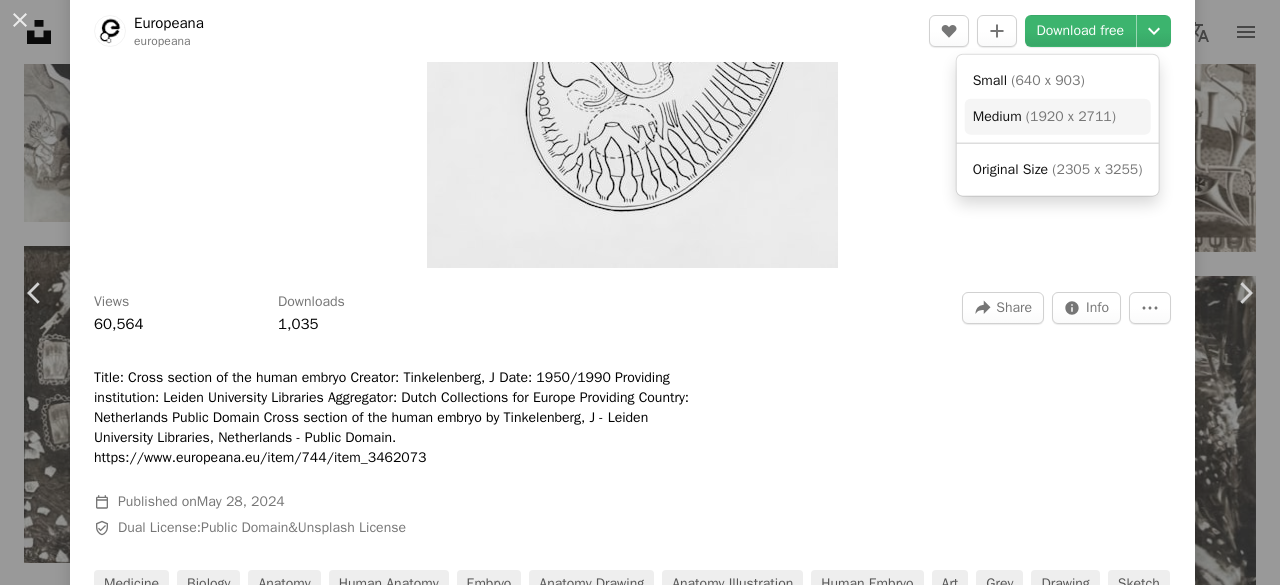 click on "( 1920 x 2711 )" at bounding box center [1071, 116] 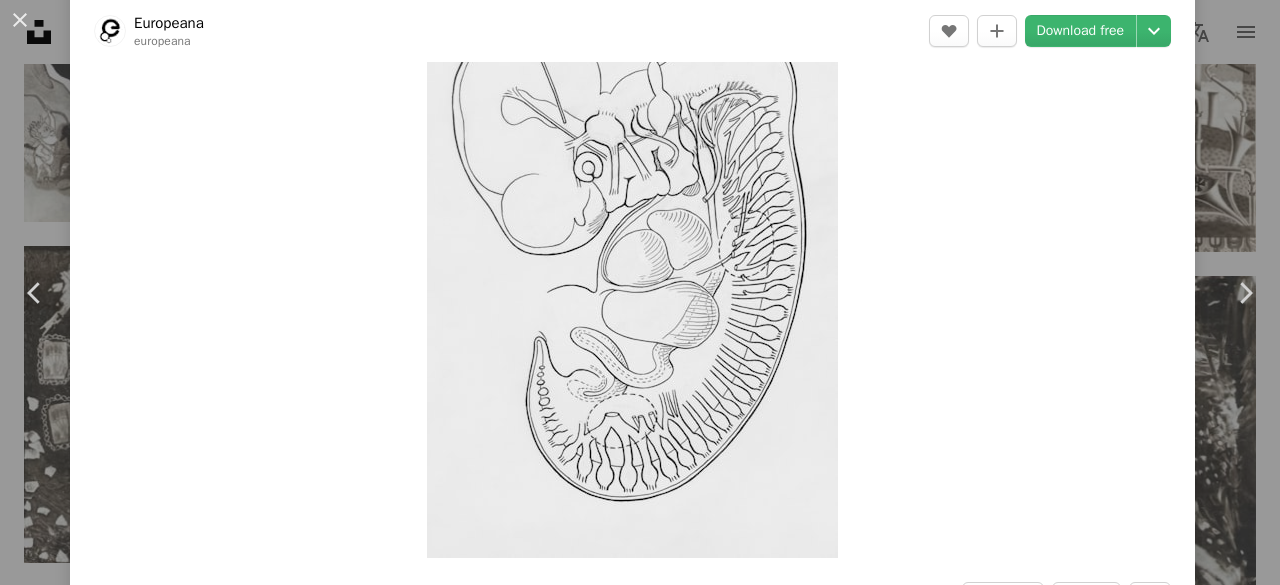 scroll, scrollTop: 80, scrollLeft: 0, axis: vertical 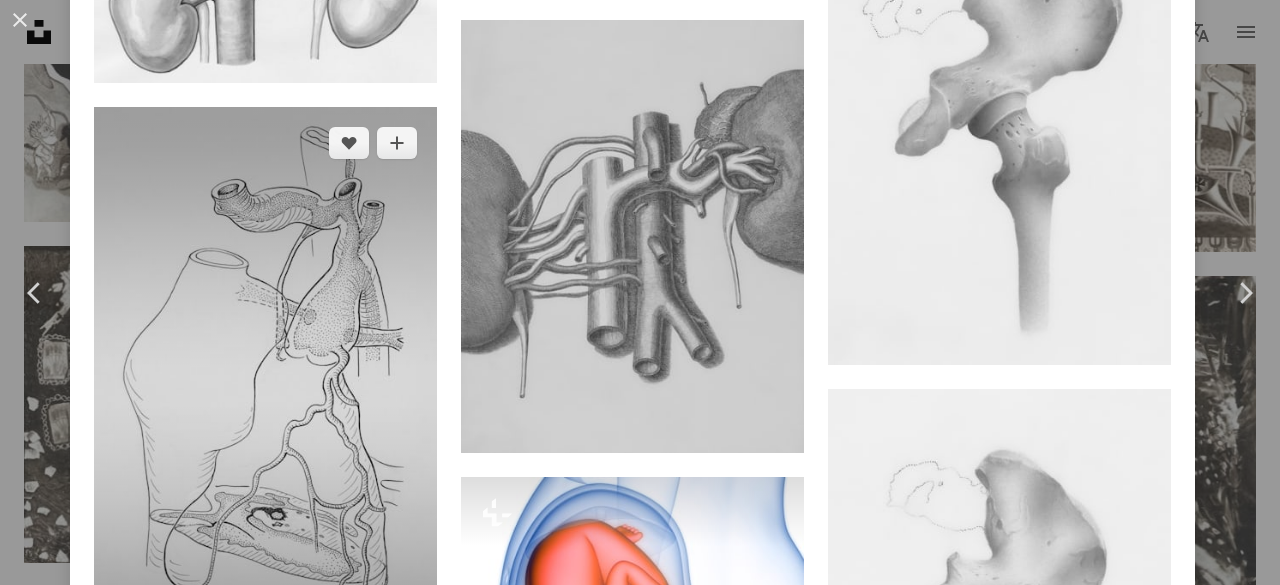 click at bounding box center [265, 393] 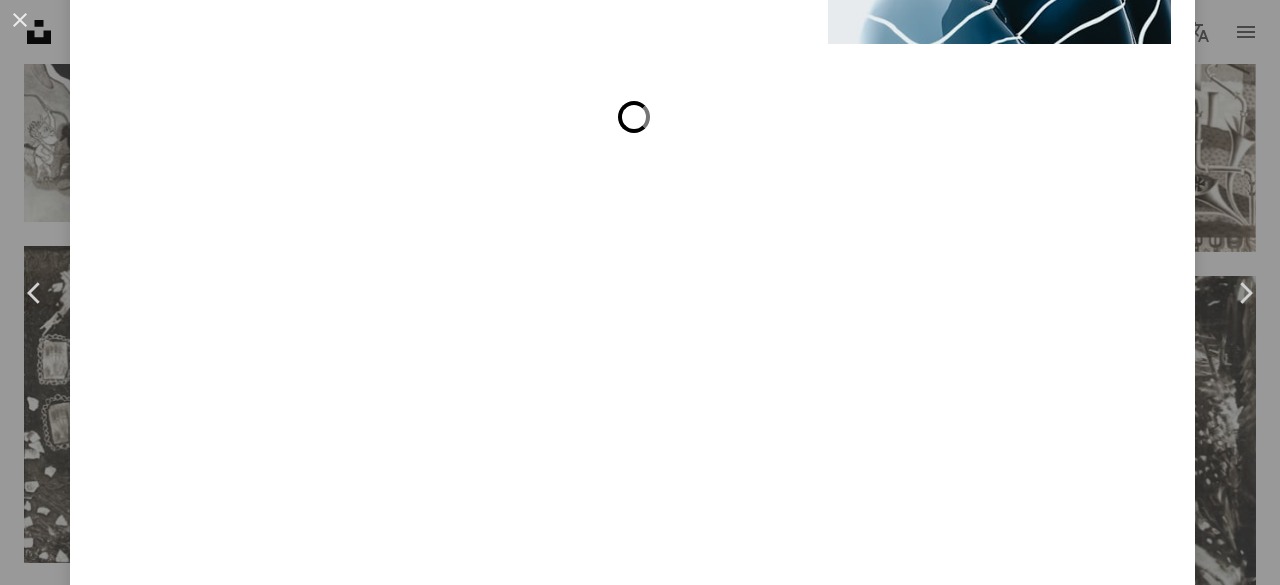 scroll, scrollTop: 0, scrollLeft: 0, axis: both 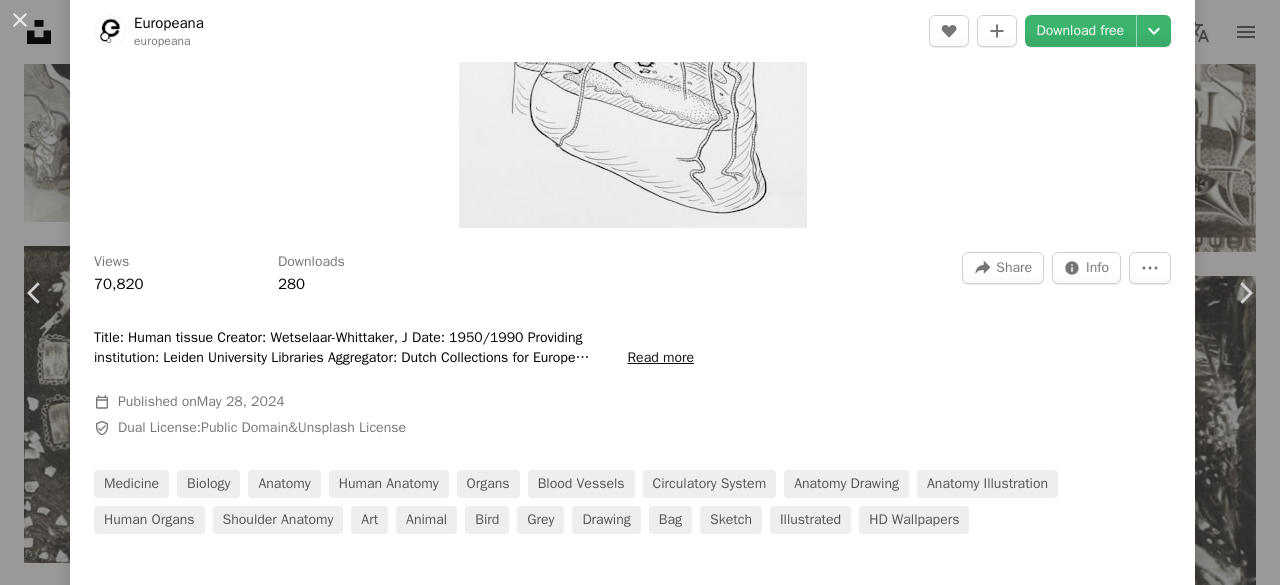 click on "Read more" at bounding box center (660, 358) 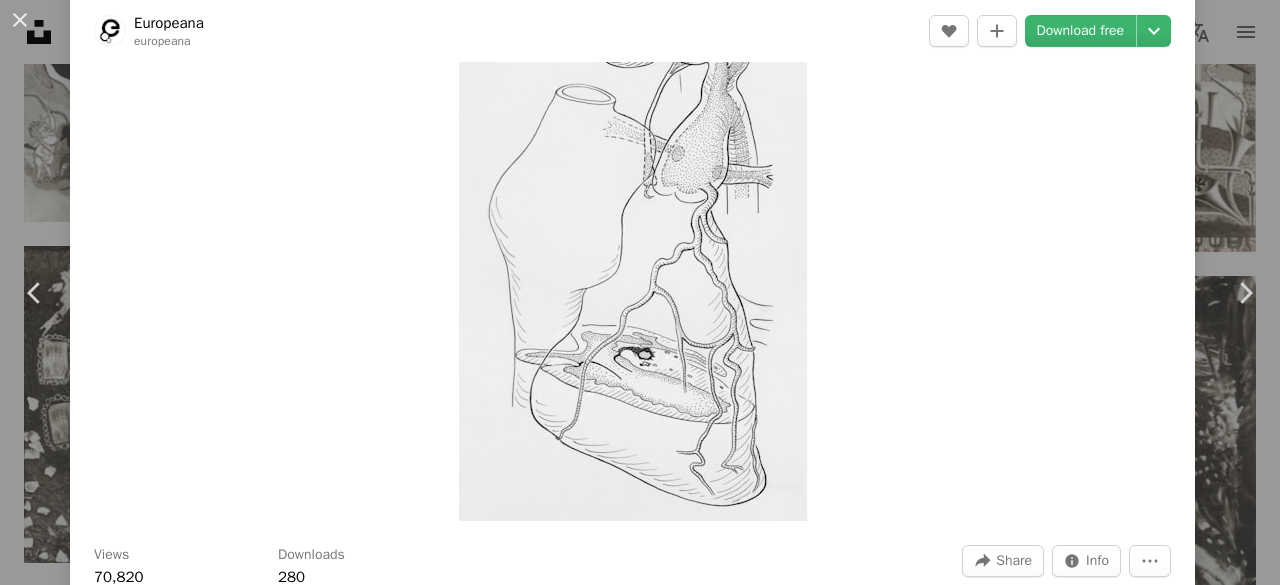 scroll, scrollTop: 8, scrollLeft: 0, axis: vertical 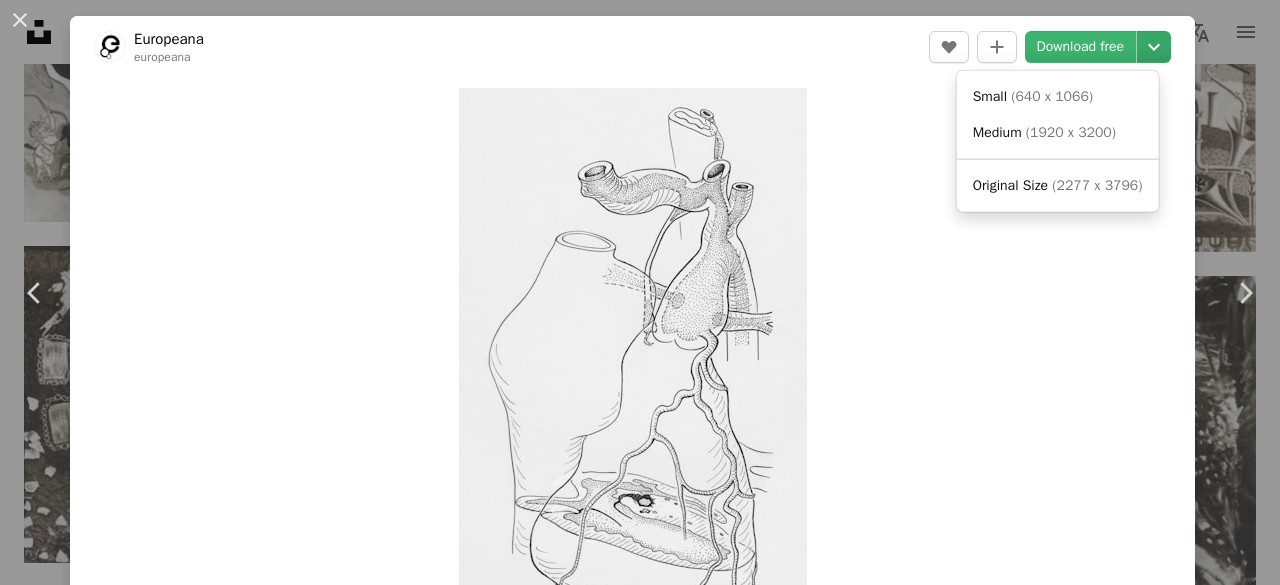 click on "Chevron down" 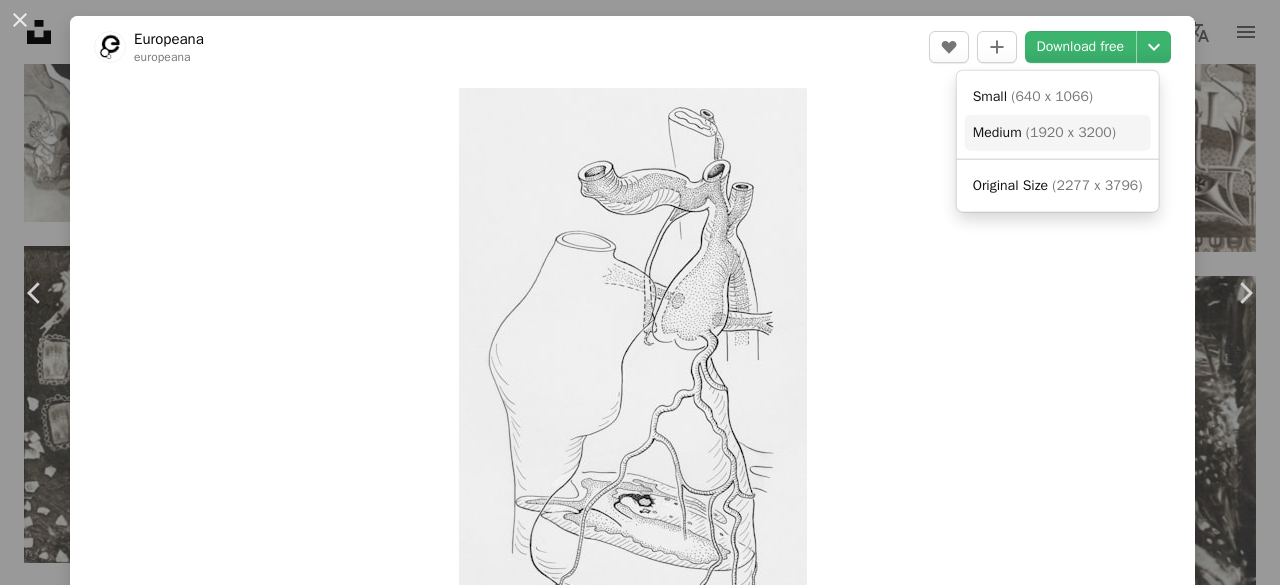 click on "( 1920 x 3200 )" at bounding box center (1071, 132) 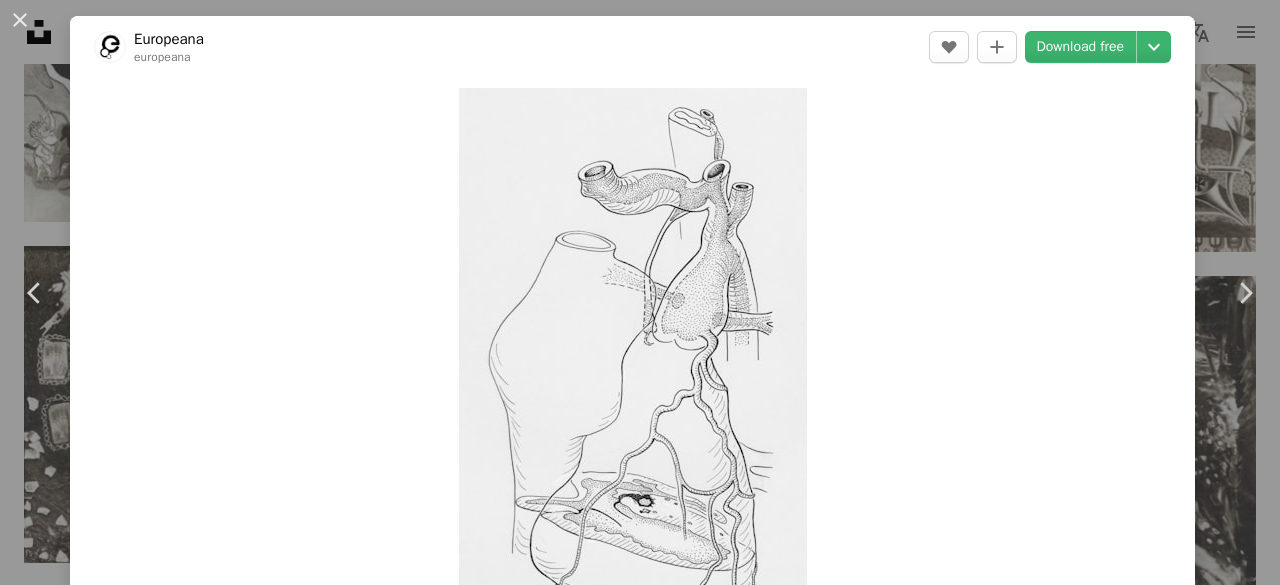 click on "Unsplash logo Unsplash Home A photo Pen Tool A compass A stack of folders Download Person Localization icon navigation menu A magnifying glass Visual search Get Unsplash+ Log in Submit an image Wiki Sinaloa An envelope More Actions The General Historical Archive of the State of Sinaloa was created in order to serve as a central and consultation unit of the state executive, for the management of the historical archives of the Public Administration of the state. A map marker Mexico Planet earth wikisinaloa.org/acerca-de A photo Photos   76 A heart Likes   0 A stack of folders Collections   0 Wiki Sinaloa An envelope More Actions A heart A plus sign Wiki Sinaloa Arrow pointing down A heart A plus sign Wiki Sinaloa Arrow pointing down A heart A plus sign Wiki Sinaloa Arrow pointing down A heart A plus sign Wiki Sinaloa Arrow pointing down A heart A plus sign Wiki Sinaloa Arrow pointing down A heart A plus sign Wiki Sinaloa Arrow pointing down A heart A plus sign Wiki Sinaloa Arrow pointing down A heart A heart" at bounding box center (640, 4448) 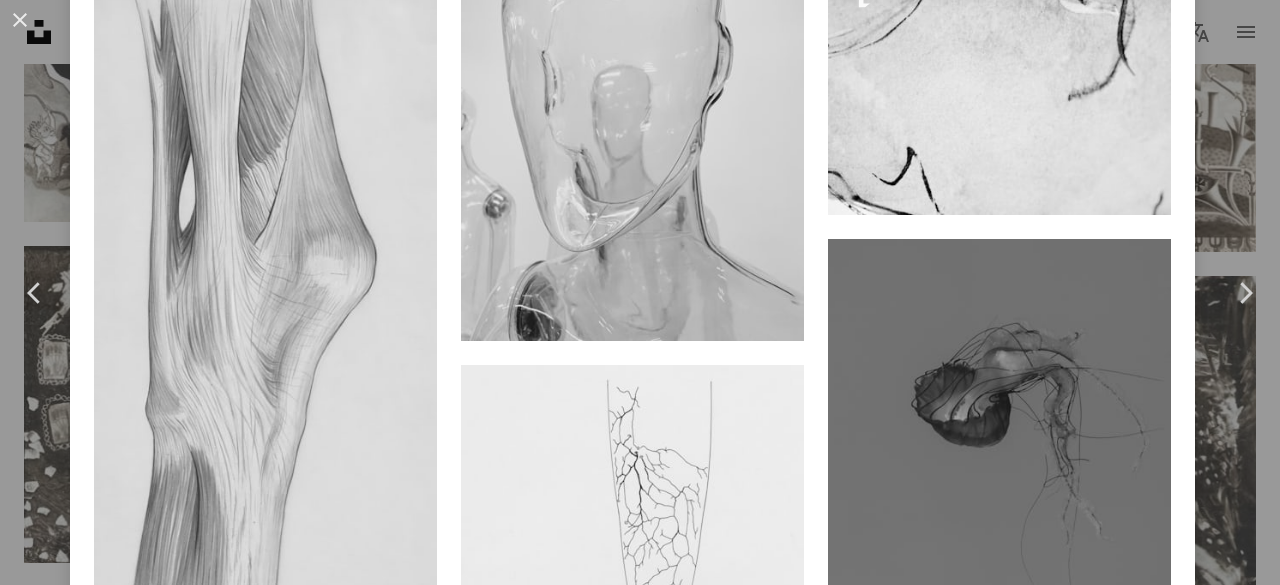 scroll, scrollTop: 3073, scrollLeft: 0, axis: vertical 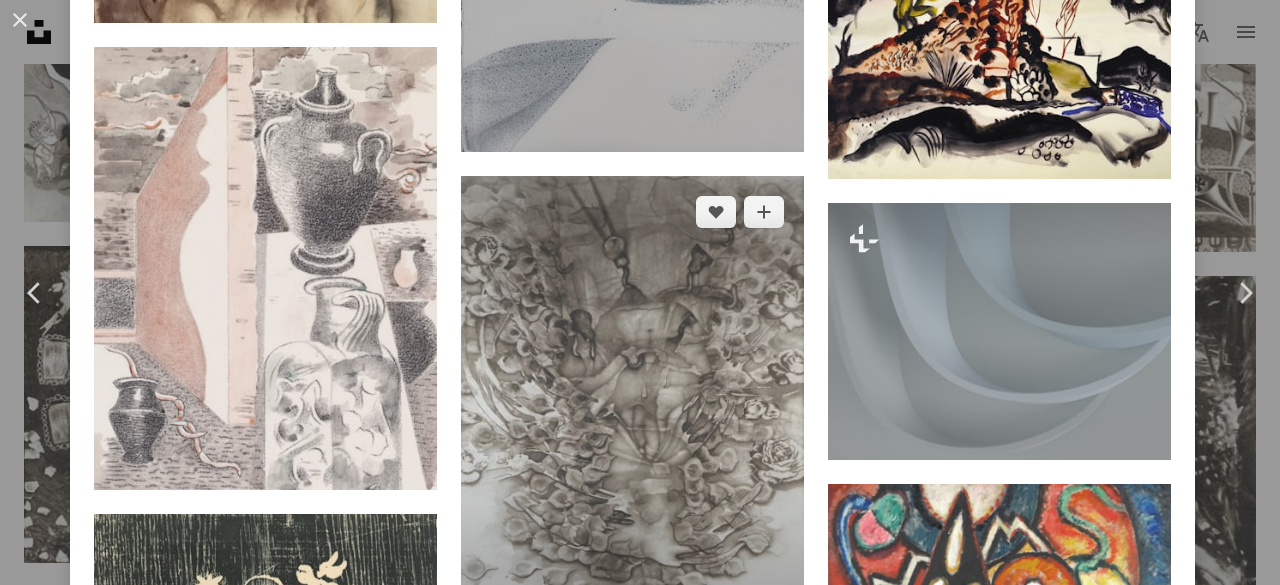 click at bounding box center (632, 409) 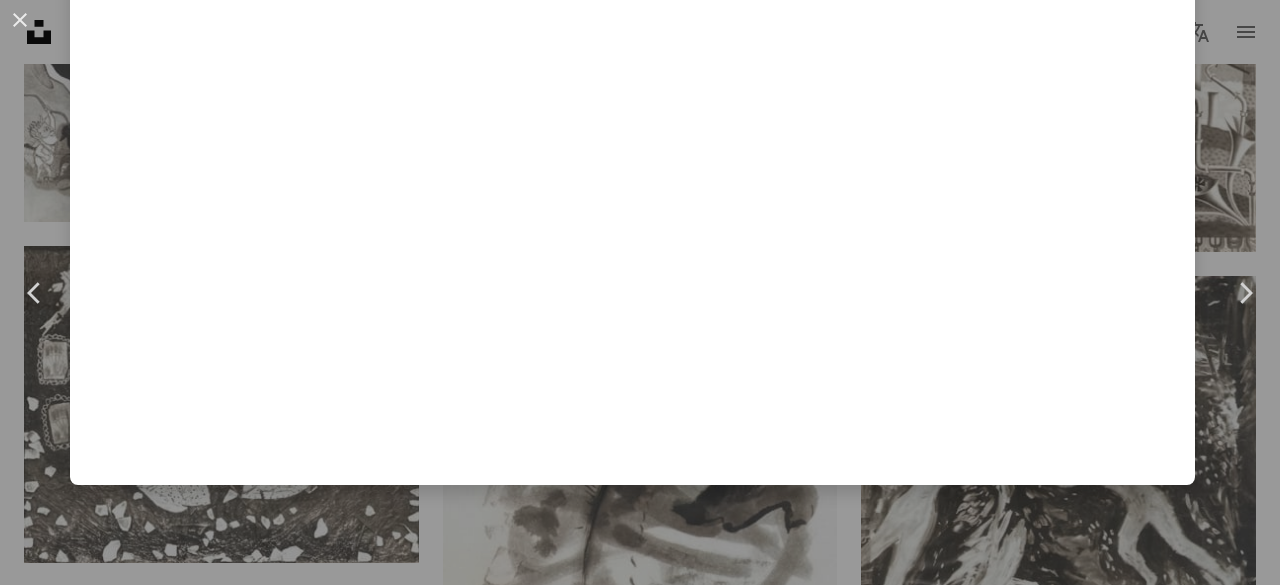 scroll, scrollTop: 0, scrollLeft: 0, axis: both 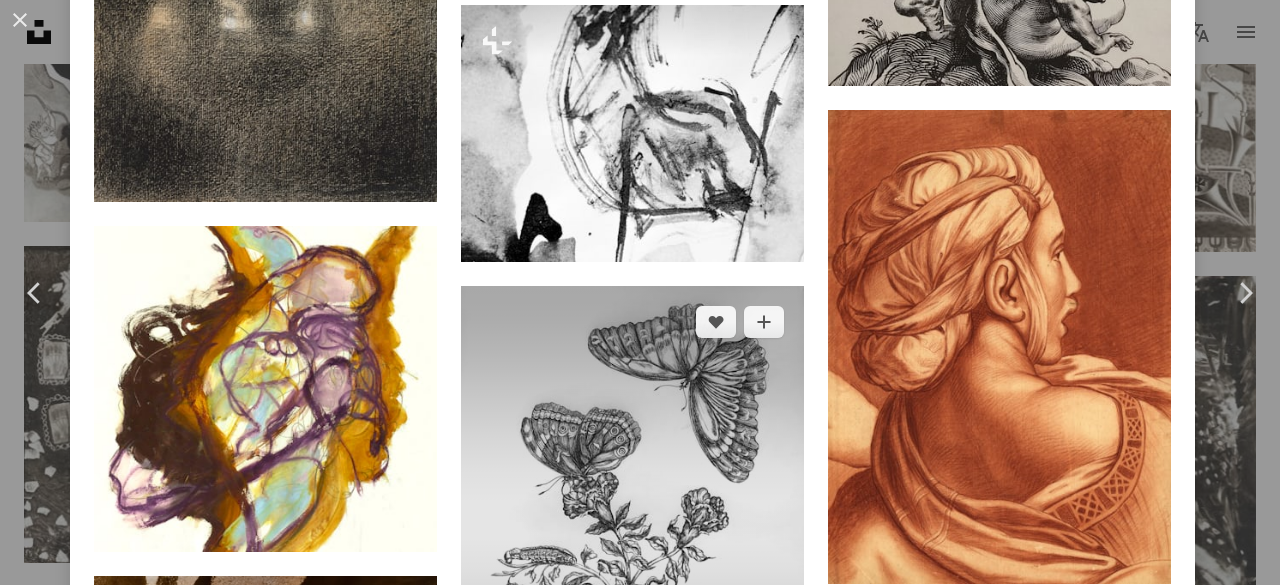 click at bounding box center (632, 525) 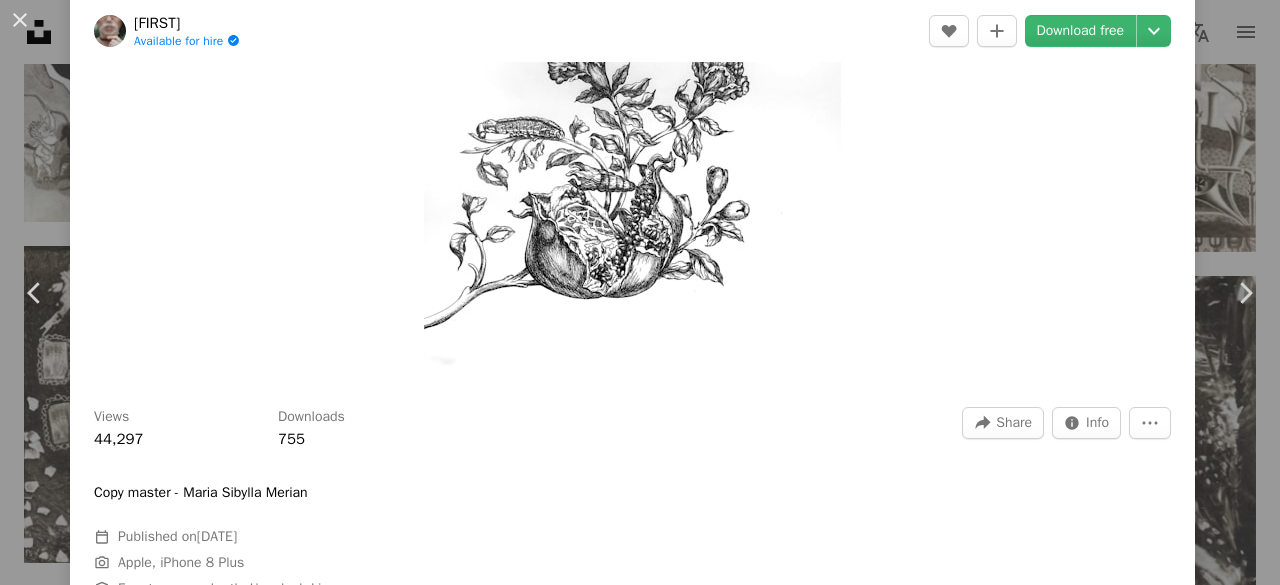 scroll, scrollTop: 400, scrollLeft: 0, axis: vertical 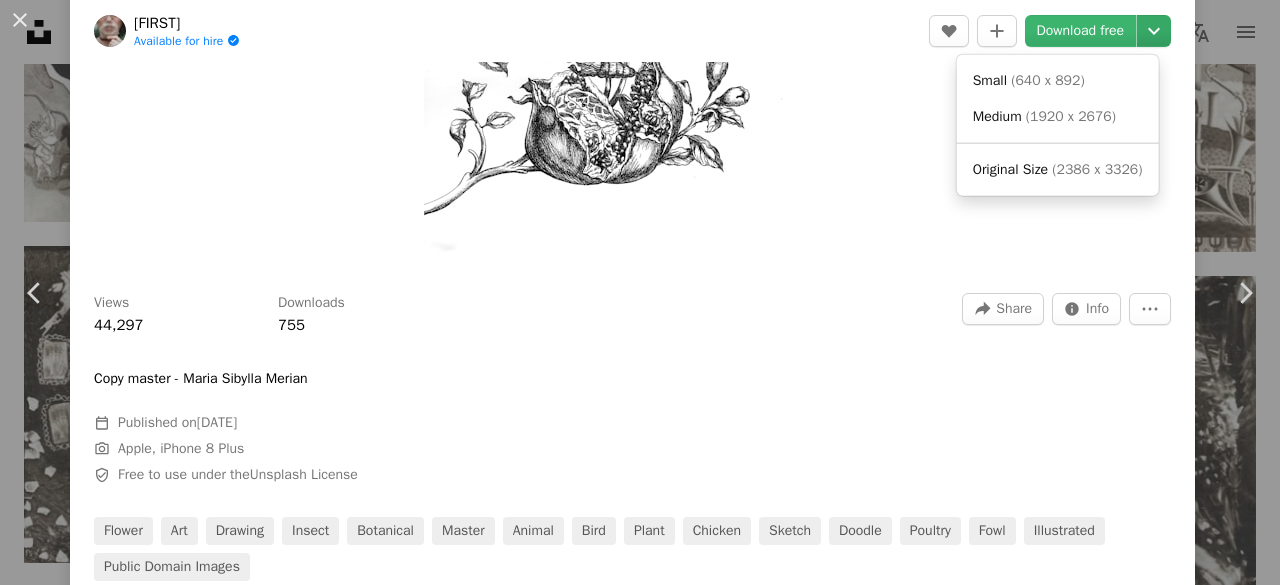 click on "Chevron down" 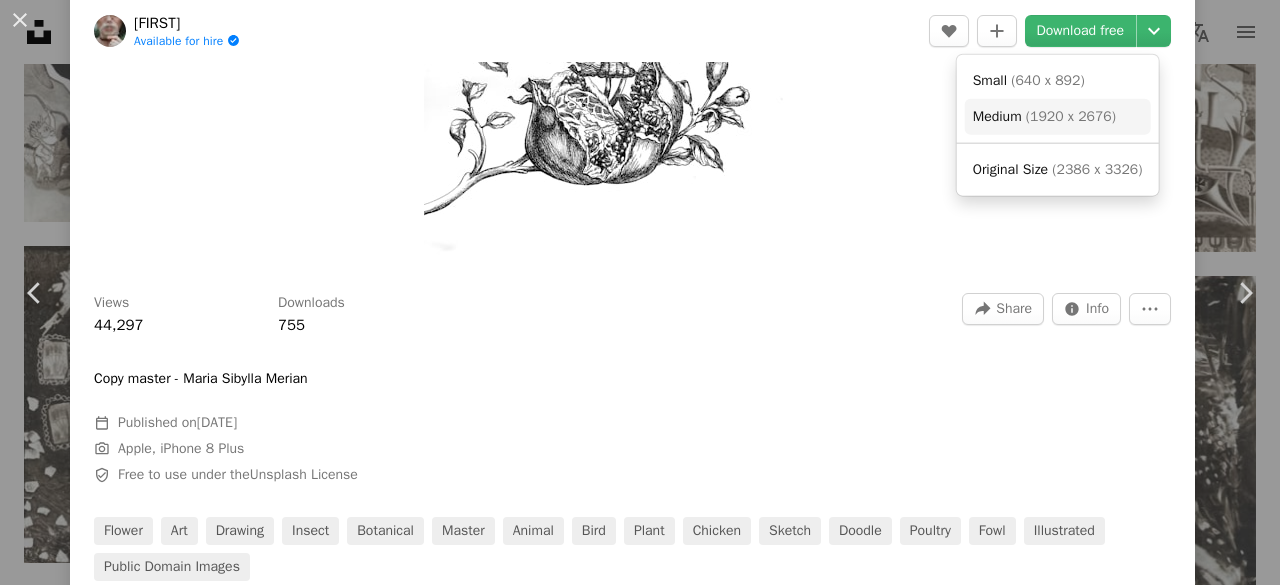 click on "( 1920 x 2676 )" at bounding box center (1071, 116) 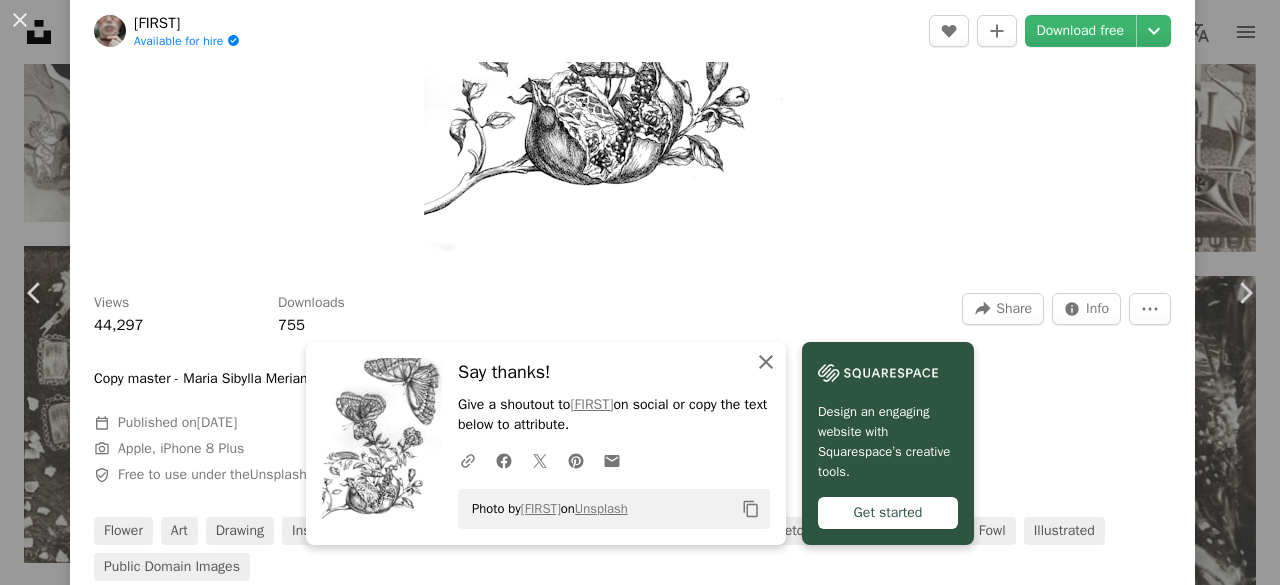 click on "An X shape" 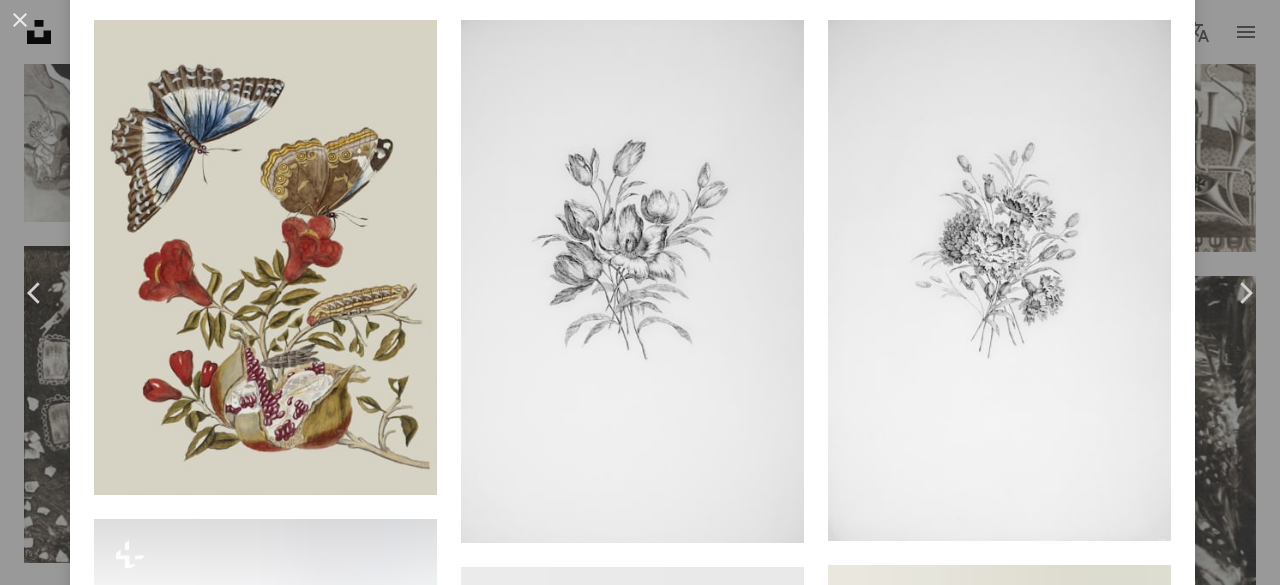 scroll, scrollTop: 1440, scrollLeft: 0, axis: vertical 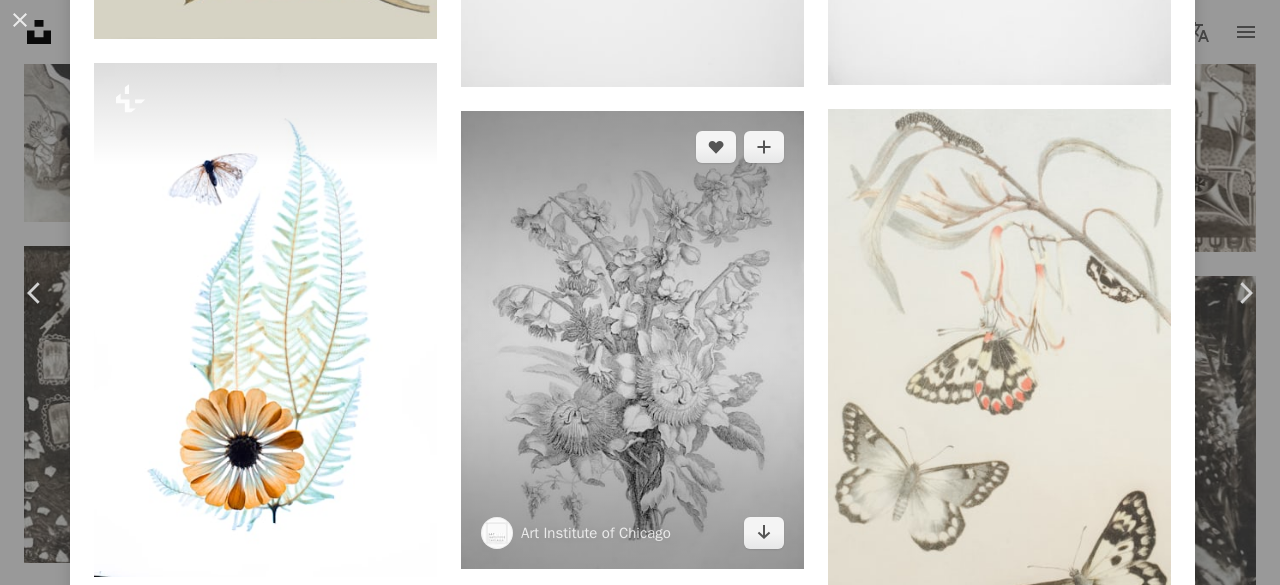 click at bounding box center (632, 340) 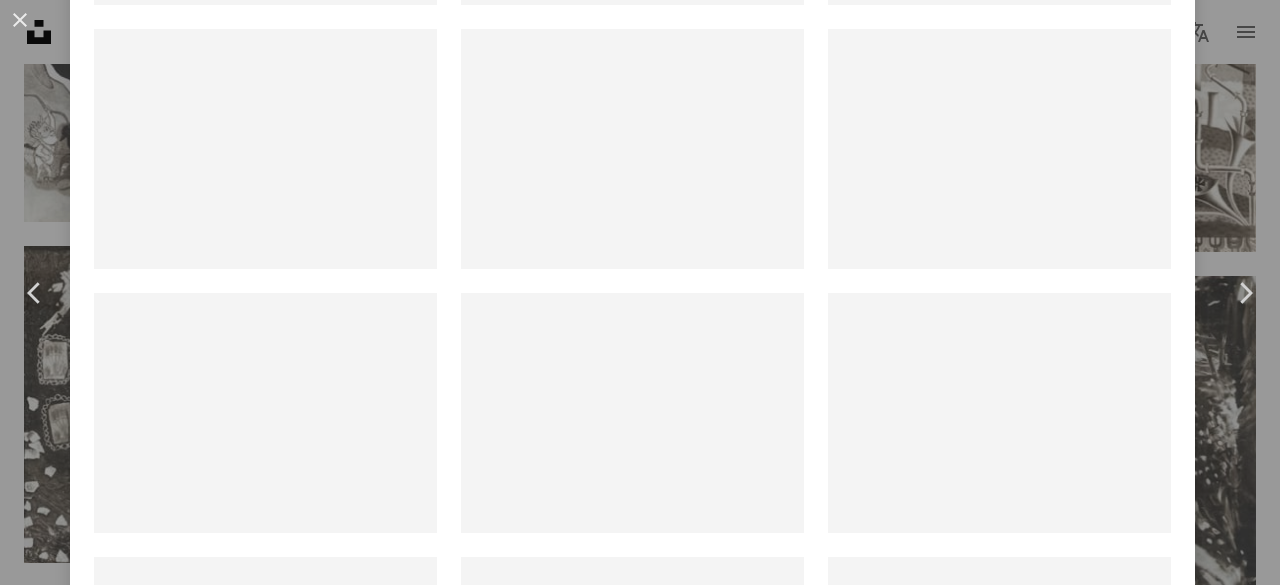 scroll, scrollTop: 0, scrollLeft: 0, axis: both 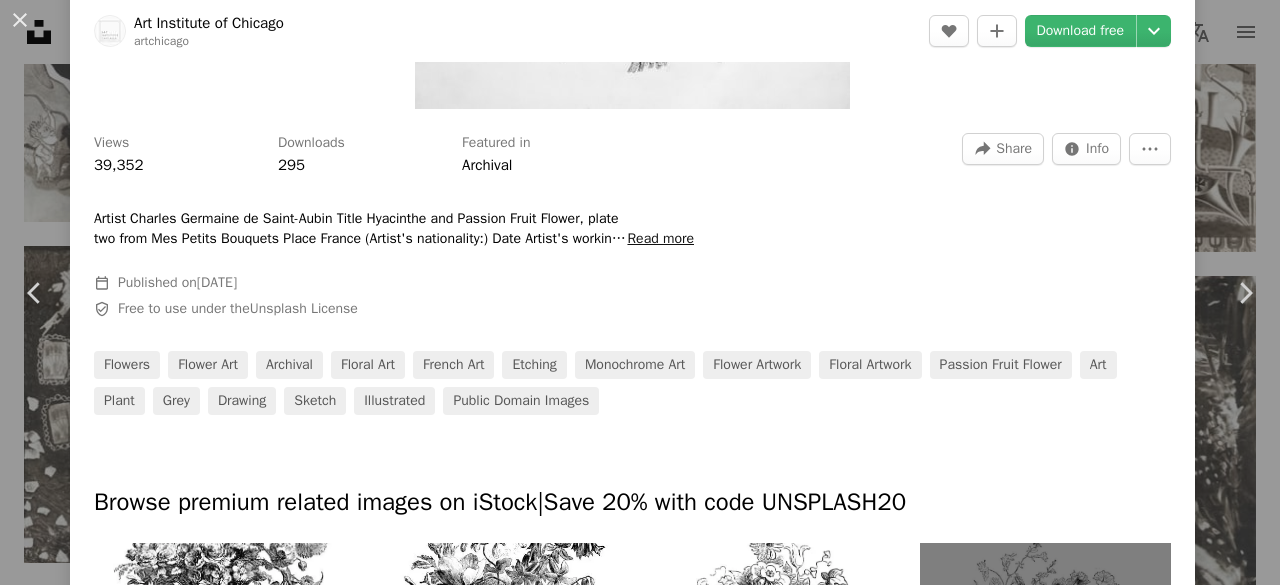 click on "Read more" at bounding box center [660, 239] 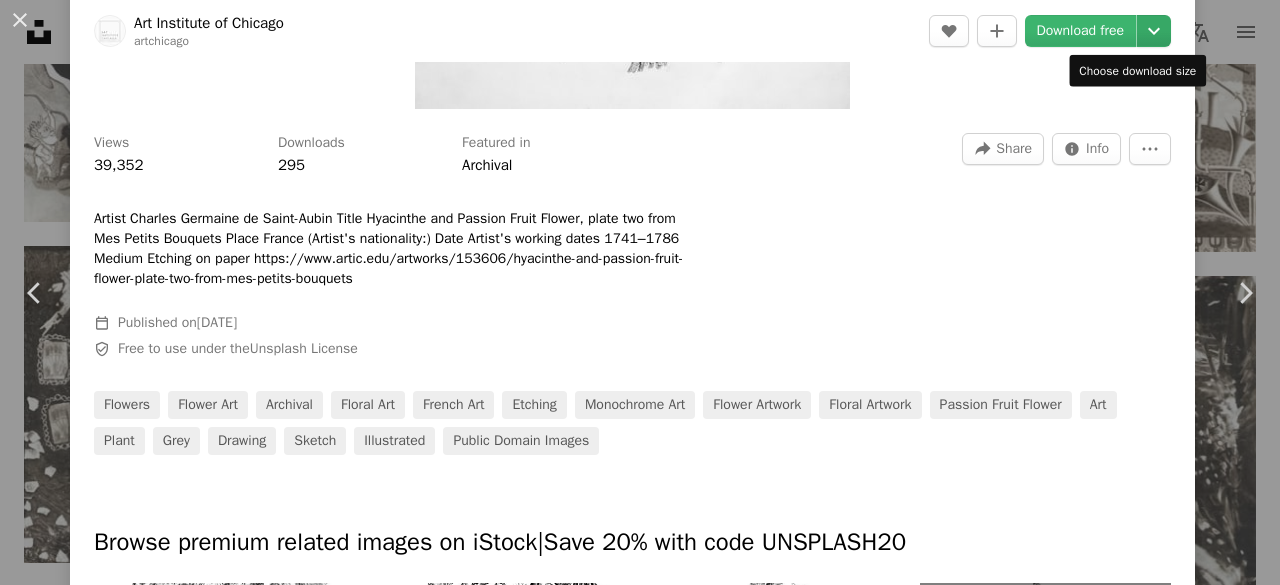 click on "Chevron down" 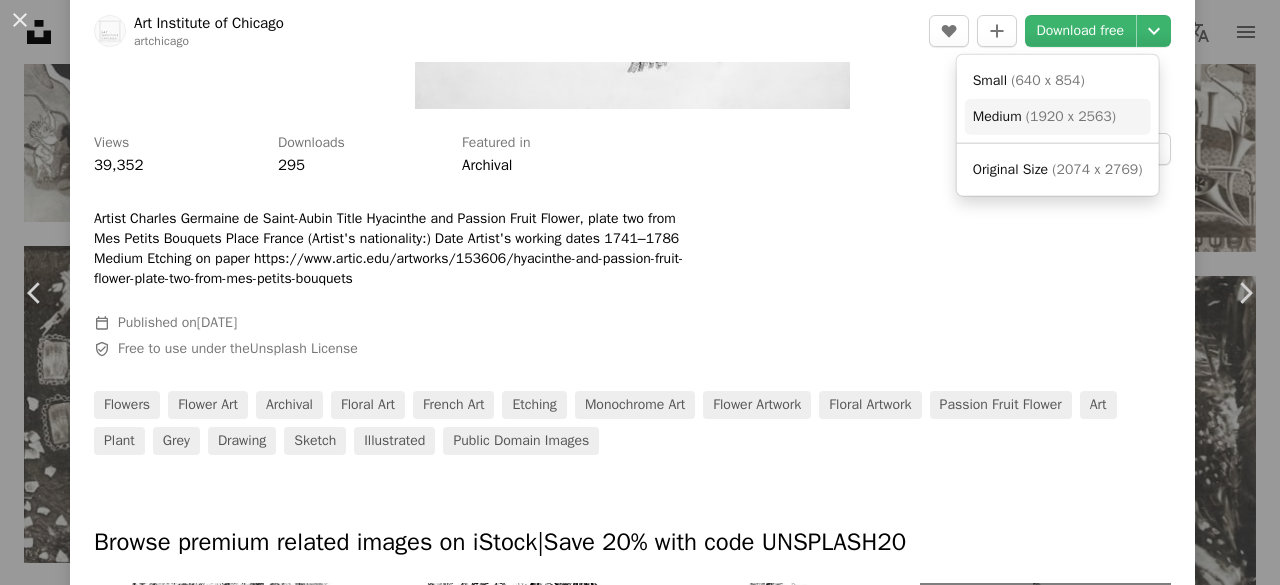 click on "Medium" at bounding box center [997, 116] 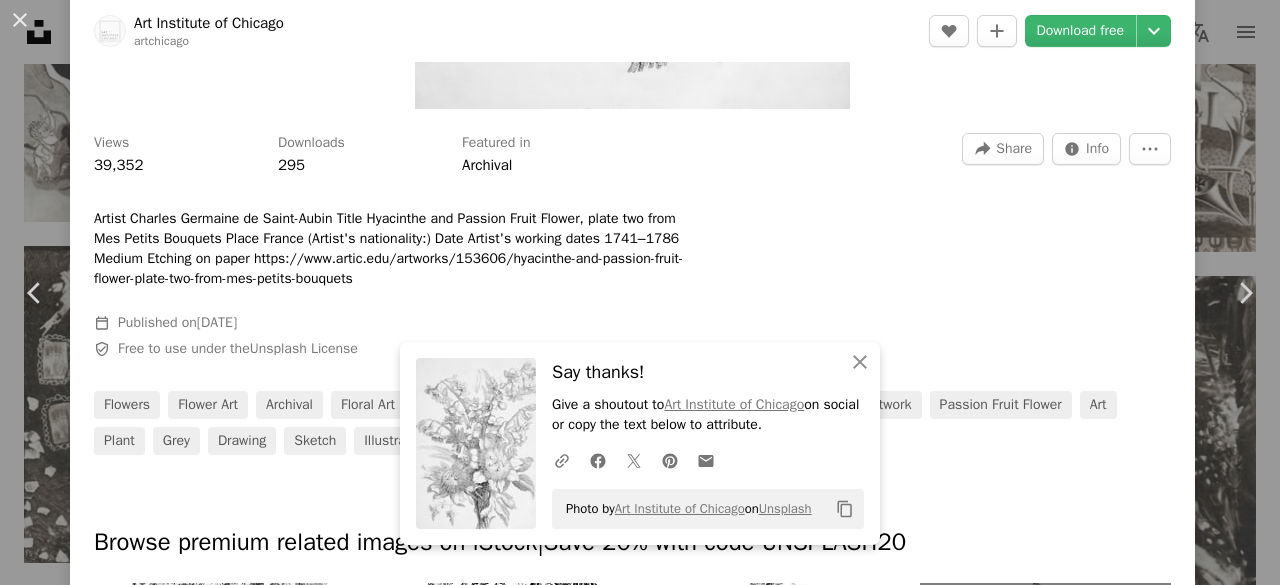 click at bounding box center [632, 491] 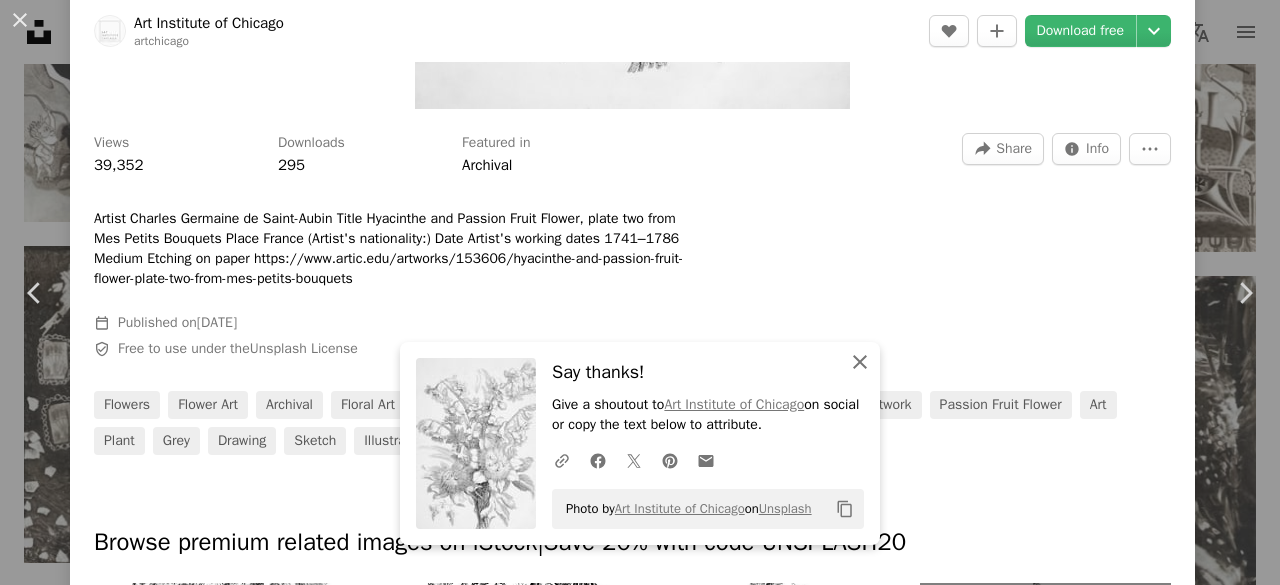 click on "An X shape" 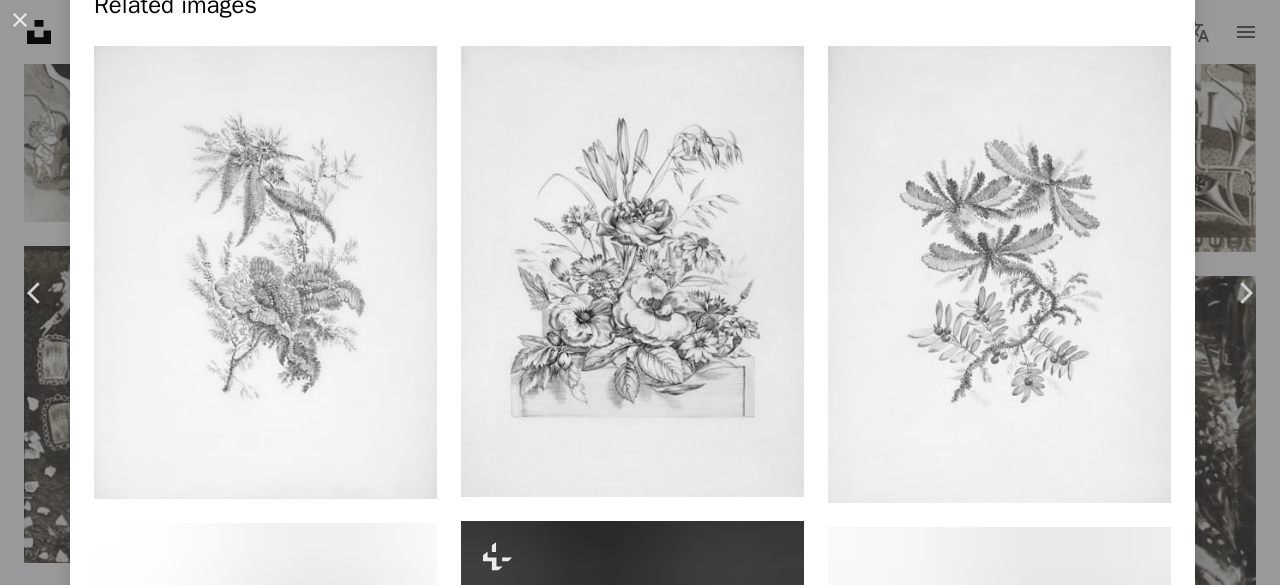 scroll, scrollTop: 1400, scrollLeft: 0, axis: vertical 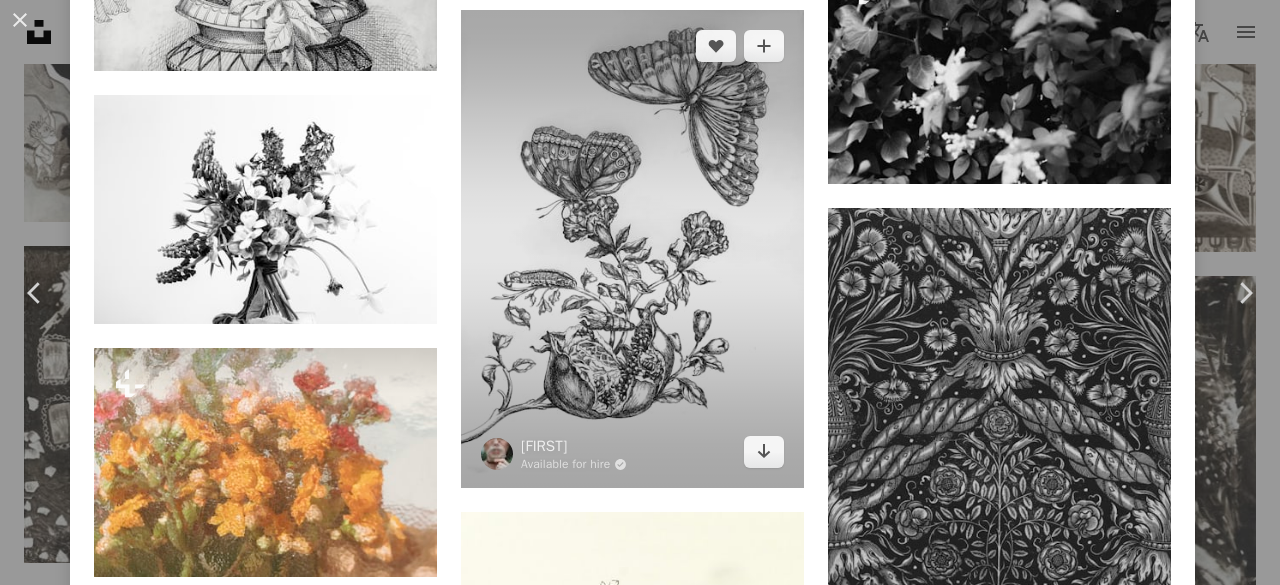 click at bounding box center (632, 249) 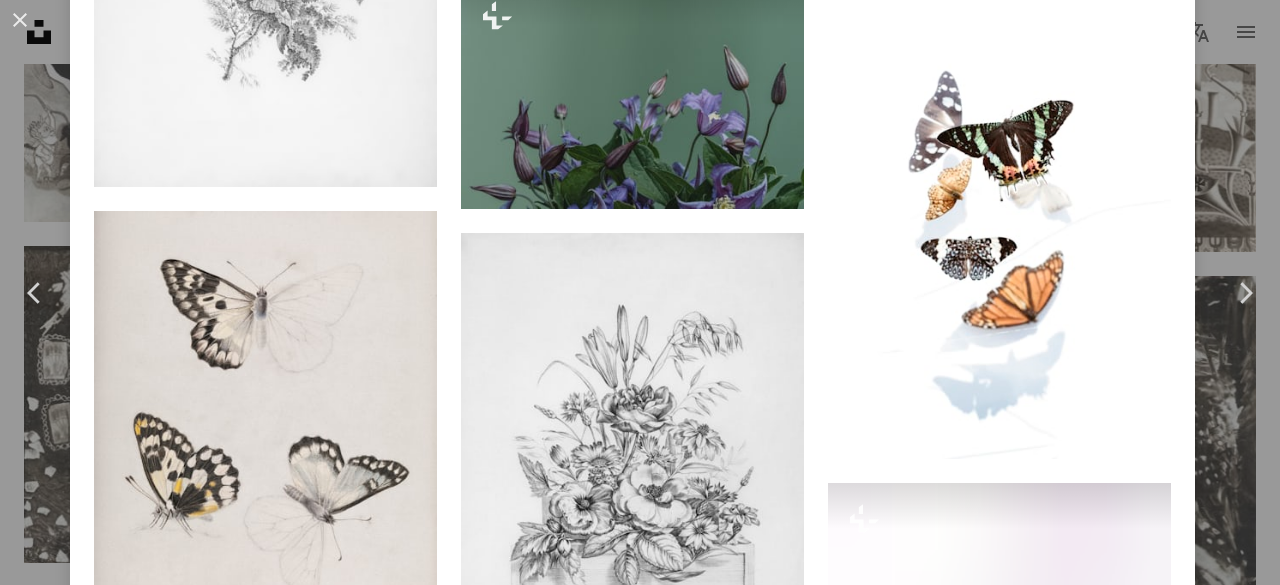 scroll, scrollTop: 0, scrollLeft: 0, axis: both 